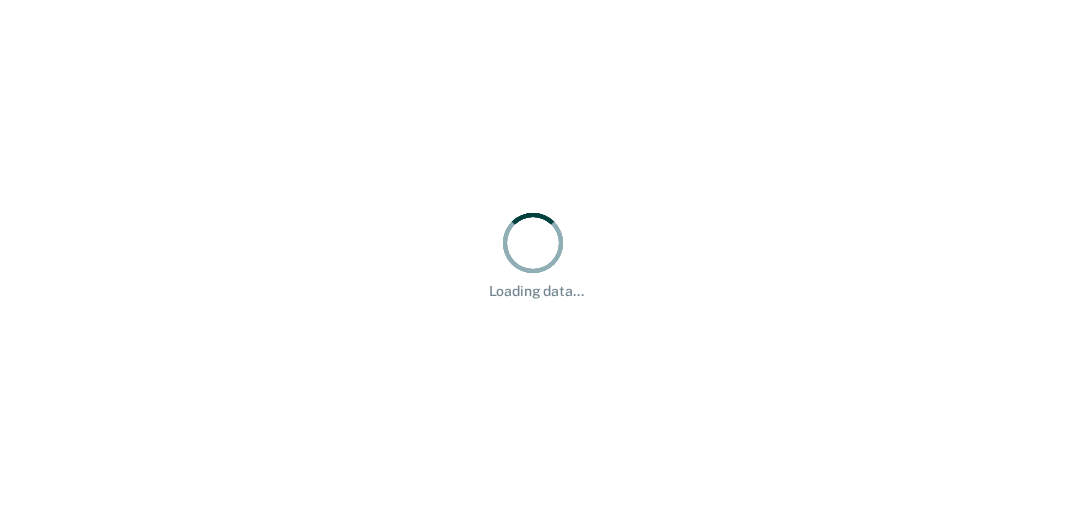 scroll, scrollTop: 0, scrollLeft: 0, axis: both 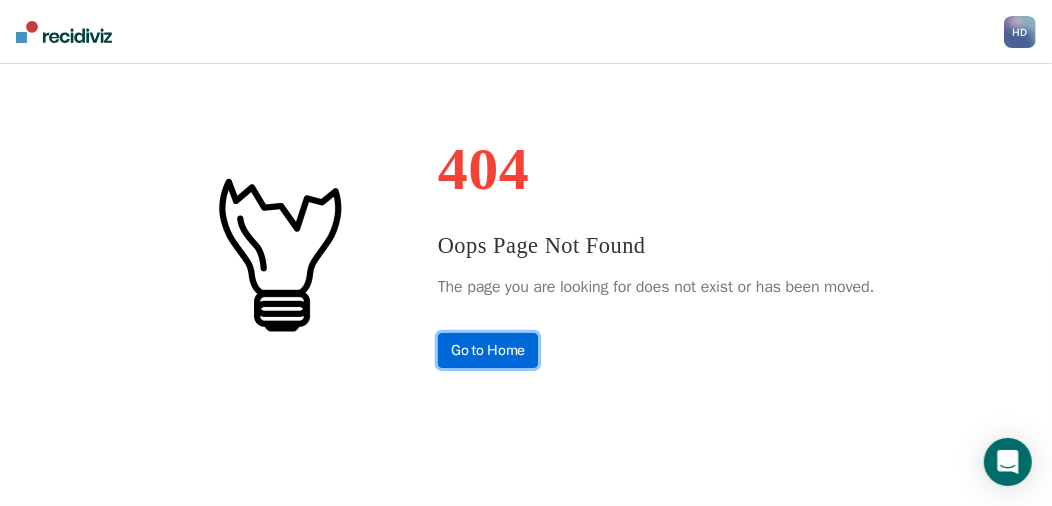 click on "Go to Home" at bounding box center (488, 350) 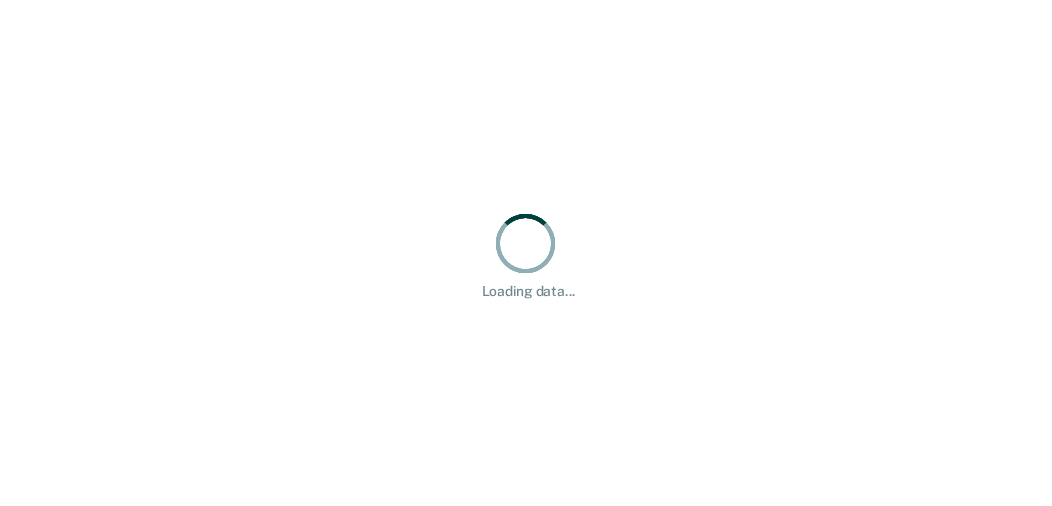 scroll, scrollTop: 0, scrollLeft: 0, axis: both 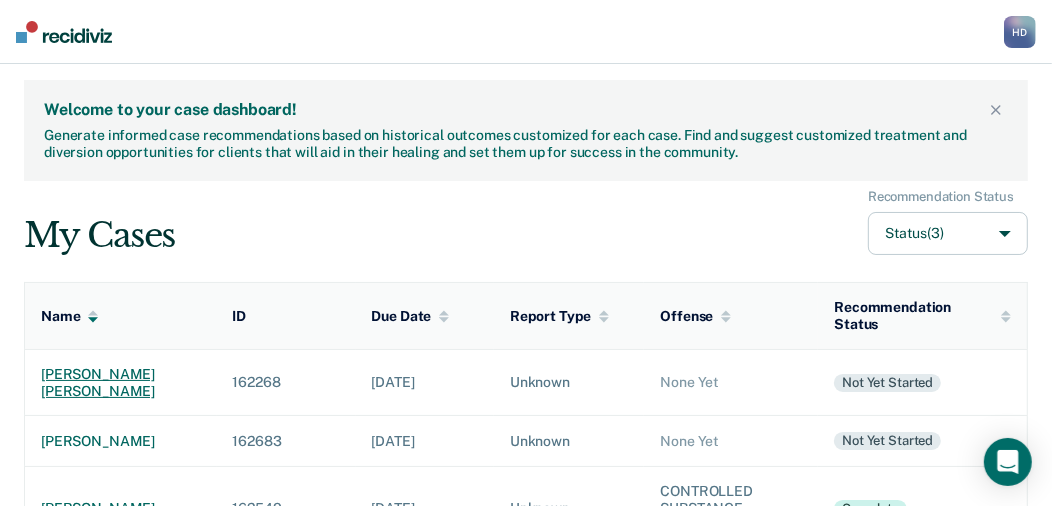 click on "[PERSON_NAME] [PERSON_NAME]" at bounding box center (121, 383) 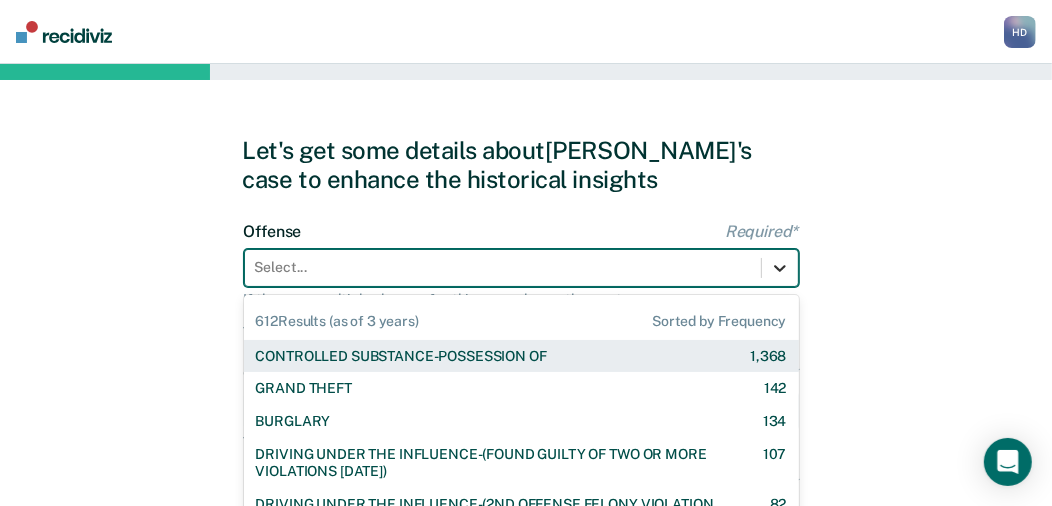 click on "612 results available. Use Up and Down to choose options, press Enter to select the currently focused option, press Escape to exit the menu, press Tab to select the option and exit the menu. Select... 612  Results (as of 3 years) Sorted by Frequency CONTROLLED SUBSTANCE-POSSESSION OF 1,368 GRAND THEFT 142 BURGLARY 134 DRIVING UNDER THE INFLUENCE-(FOUND GUILTY OF TWO OR MORE VIOLATIONS [DATE]) 107 DRIVING UNDER THE INFLUENCE-(2ND OFFENSE FELONY VIOLATION [DATE]) 82 POSSESSION OF A CONTROLLED SUBSTANCE WITH THE INTENT TO DELIVER 81 ASSAULT-AGGRAVATED 74 WEAPON-UNLAWFUL POSSESSION BY CONVICTED FELON 63 DRIVING UNDER THE INFLUENCE I18-8004 {M} 57 BATTERY-DOMESTIC VIOLENCE WITH TRAUMATIC INJURY 56 ELUDING A POLICE OFFICER IN A MOTOR VEHICLE 54 DRIVING UNDER THE INFLUENCE-(THIRD OR SUBSEQUENT OFFENSE) 35 FORGERY 30 PROPERTY-MALICIOUS INJURY TO PROPERTY 29 ASSAULT-DOMESTIC VIOLENCE I18-918(3)(A) {M} 28 CHILDREN-INJURY TO CHILD [DEMOGRAPHIC_DATA] 24 24 23 23 DOMESTIC BATTERY OR ASSAULT -IN THE PRESENCE OF A CHILD [DEMOGRAPHIC_DATA]" at bounding box center (521, 268) 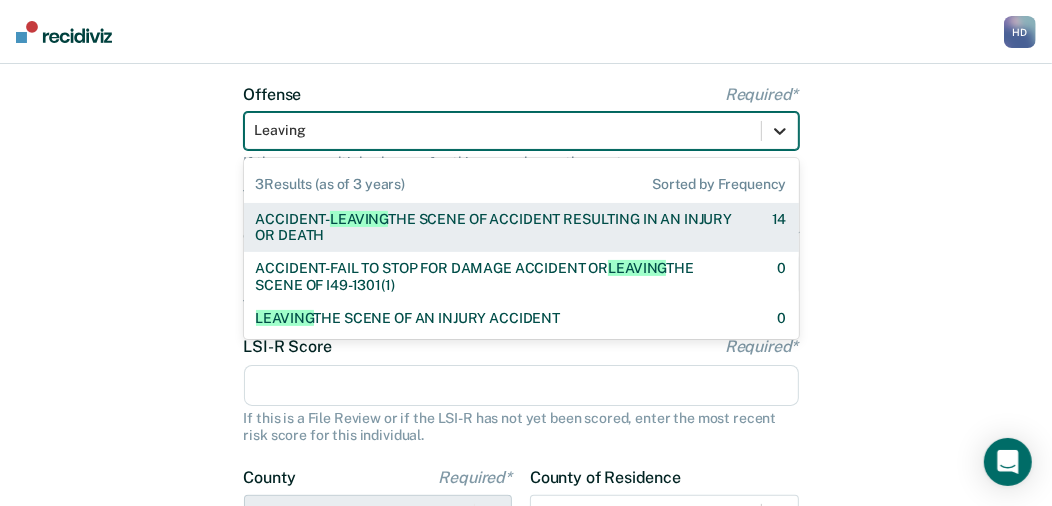 type on "Leaving" 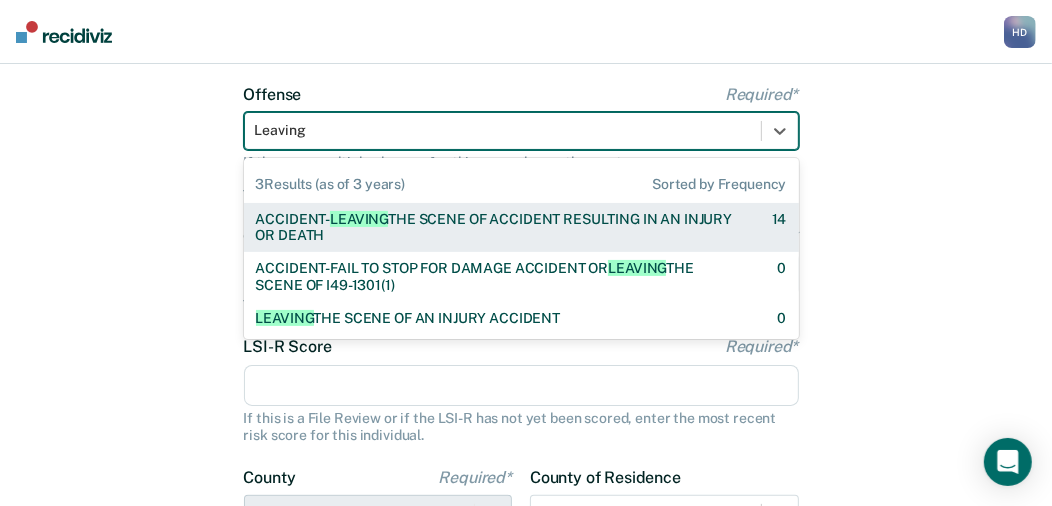 click on "ACCIDENT- LEAVING  THE SCENE OF ACCIDENT RESULTING IN AN INJURY OR DEATH" at bounding box center [496, 228] 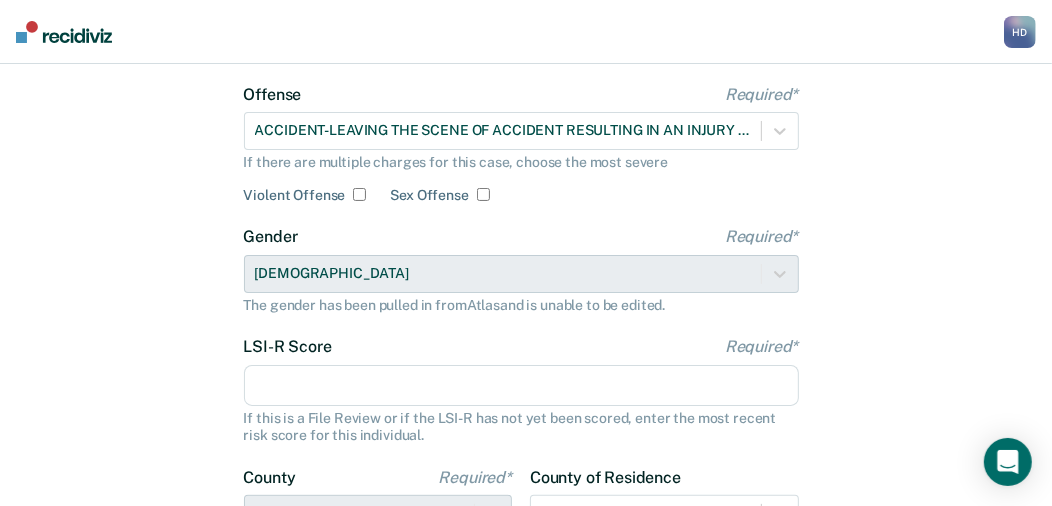 click on "LSI-R Score  Required*" at bounding box center [521, 386] 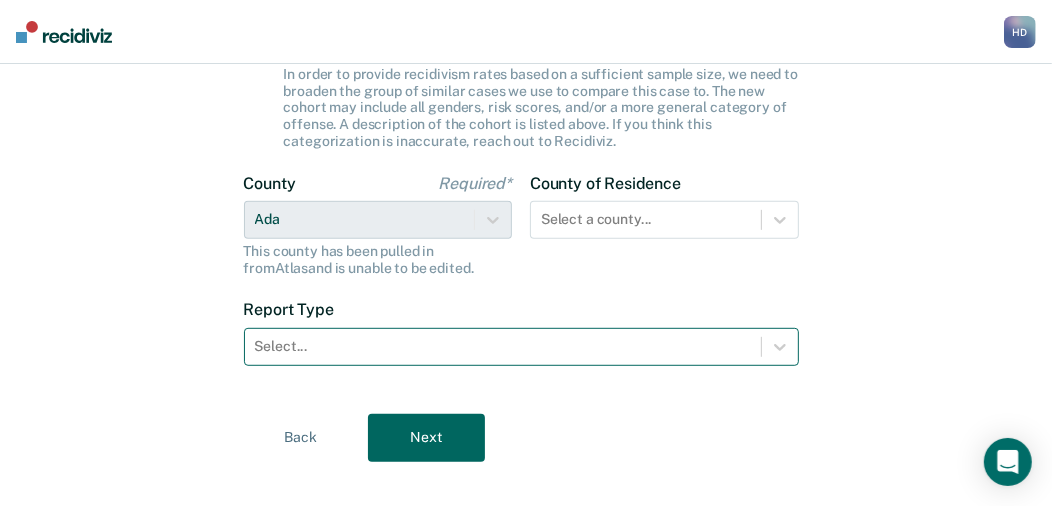 scroll, scrollTop: 629, scrollLeft: 0, axis: vertical 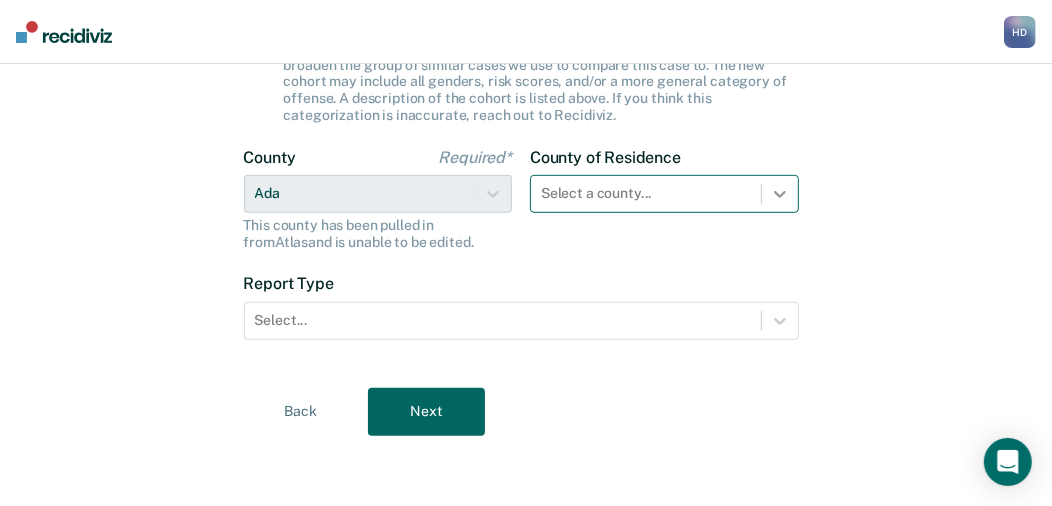 type on "7" 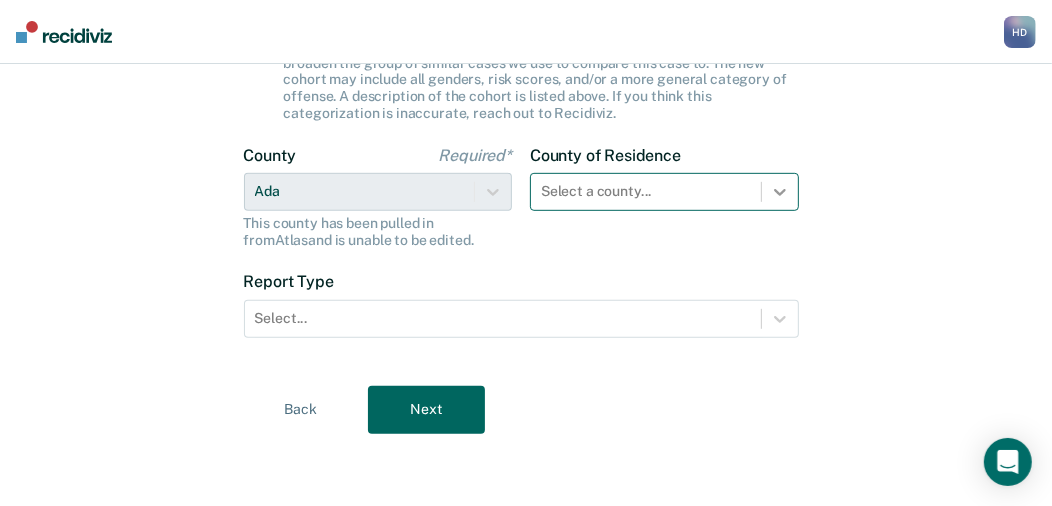click at bounding box center (780, 192) 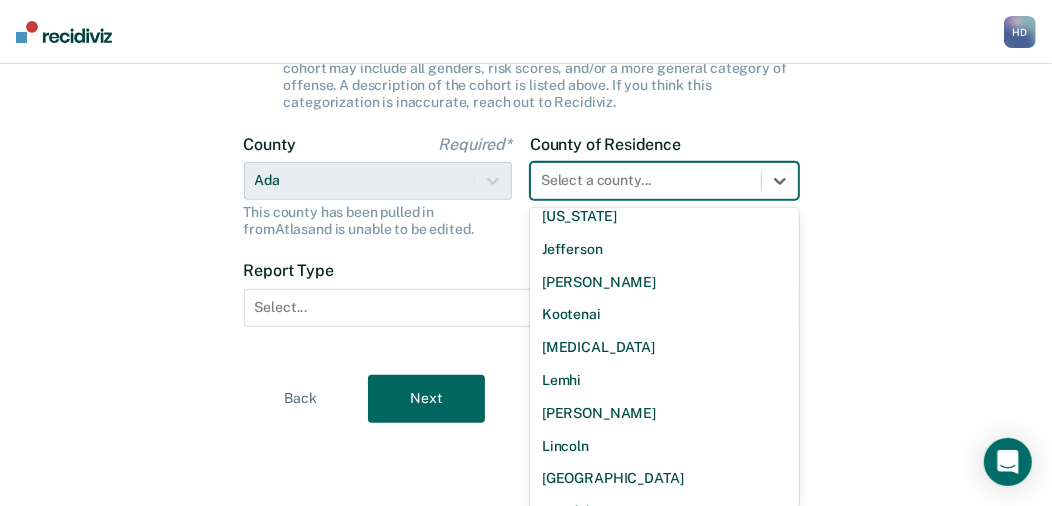 scroll, scrollTop: 550, scrollLeft: 0, axis: vertical 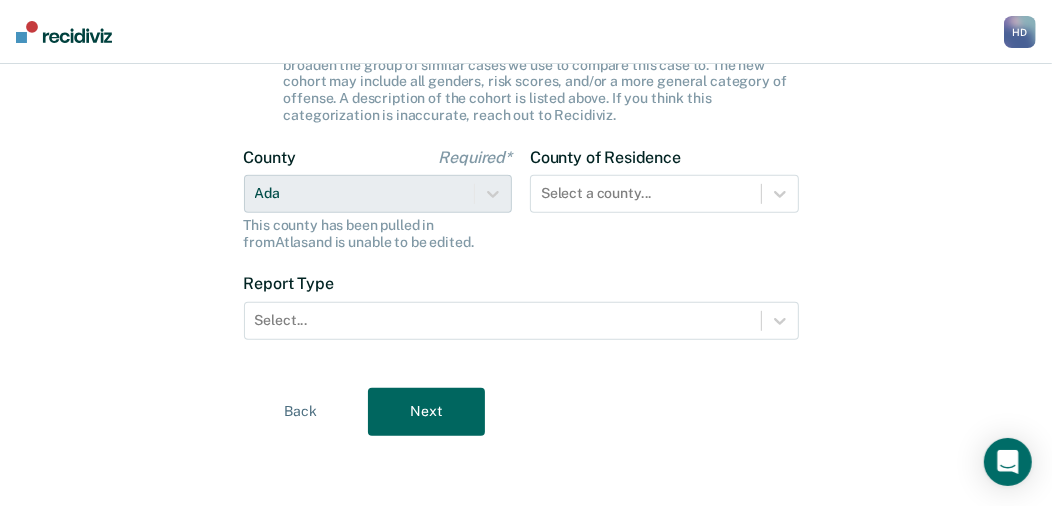 click on "Let's get some details about  [PERSON_NAME]'s   case to enhance the historical insights Offense  Required* ACCIDENT-LEAVING THE SCENE OF ACCIDENT RESULTING IN AN INJURY OR DEATH If there are multiple charges for this case, choose the most severe Violent Offense Sex Offense Gender  Required* [DEMOGRAPHIC_DATA] The gender has been pulled in from  Atlas  and is unable to be edited. LSI-R Score  Required* 7 If this is a File Review or if the LSI-R has not yet been scored, enter the most recent risk score for this individual. Recidivism Cohort Traffic Offenses In order to provide recidivism rates based on a sufficient sample size, we need to broaden the group of similar cases we use to compare this case to. The new cohort may include all genders, risk scores, and/or a more general category of offense. A description of the cohort is listed above. If you think this categorization is inaccurate, reach out to Recidiviz. County  Required* Ada This county has been pulled in from  [GEOGRAPHIC_DATA]  and is unable to be edited. [GEOGRAPHIC_DATA]" at bounding box center (526, -29) 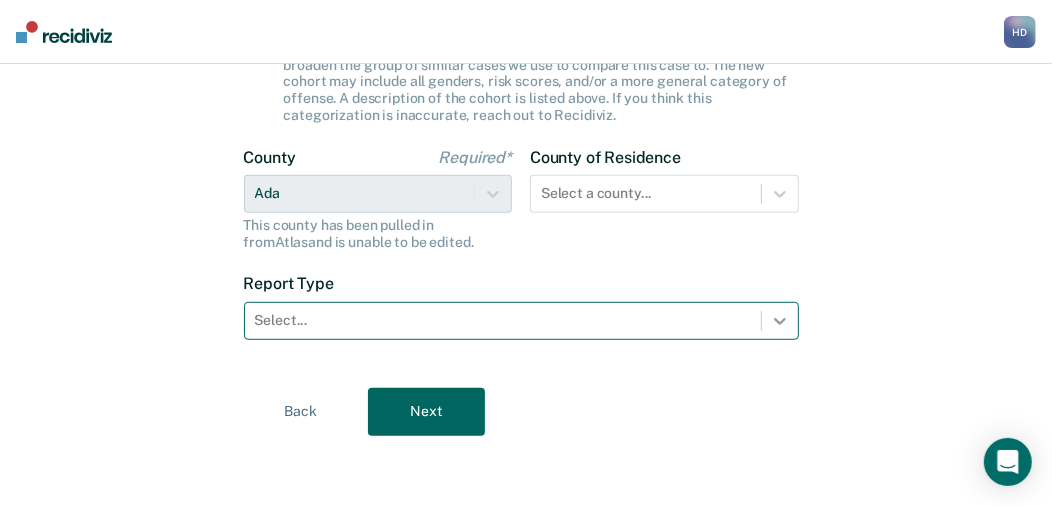 click 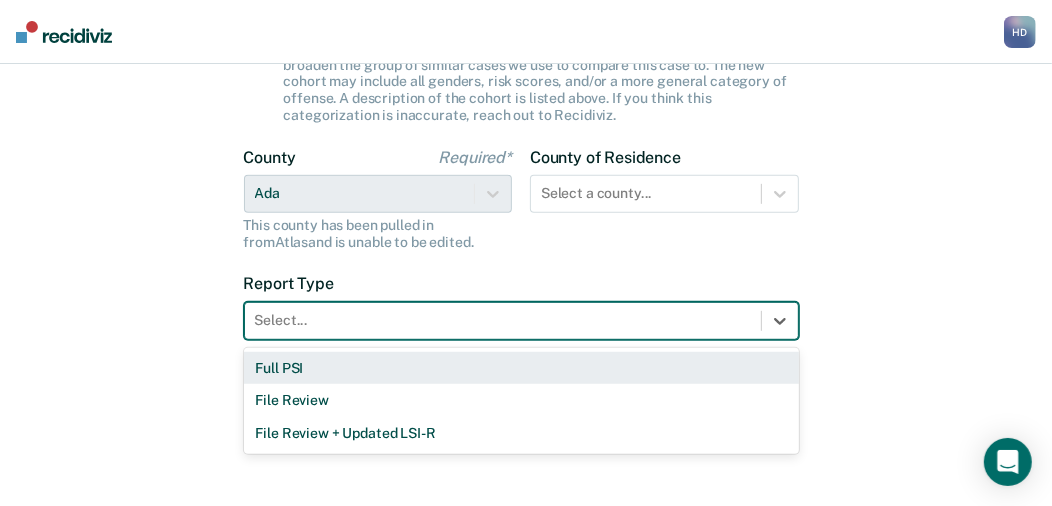 click on "Full PSI" at bounding box center (521, 368) 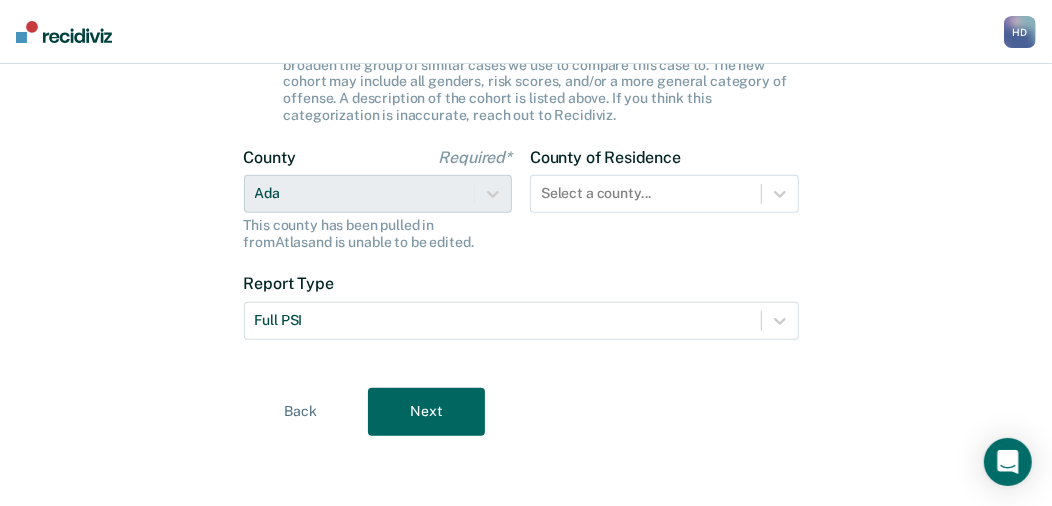 click on "Next" at bounding box center (426, 412) 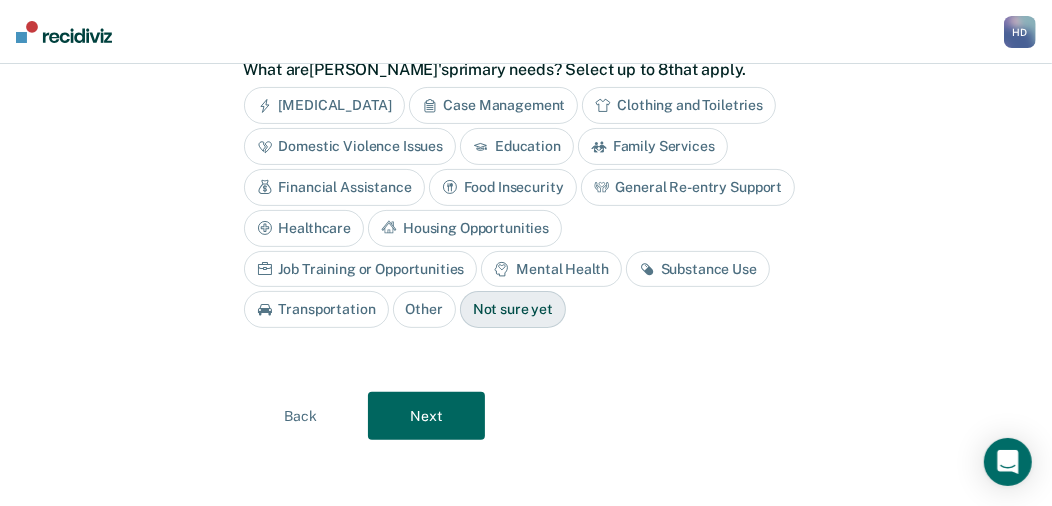 click on "Not sure yet" at bounding box center [513, 309] 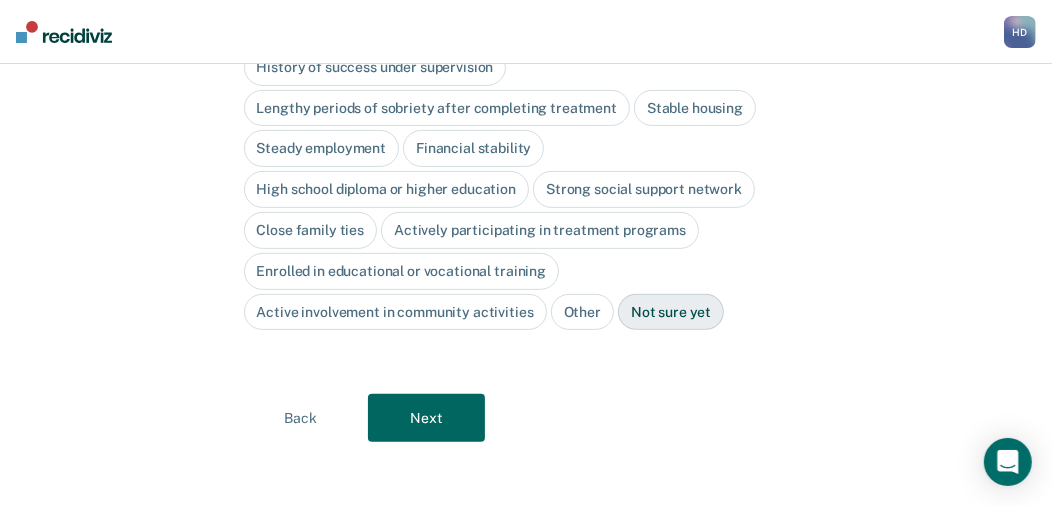 scroll, scrollTop: 40, scrollLeft: 0, axis: vertical 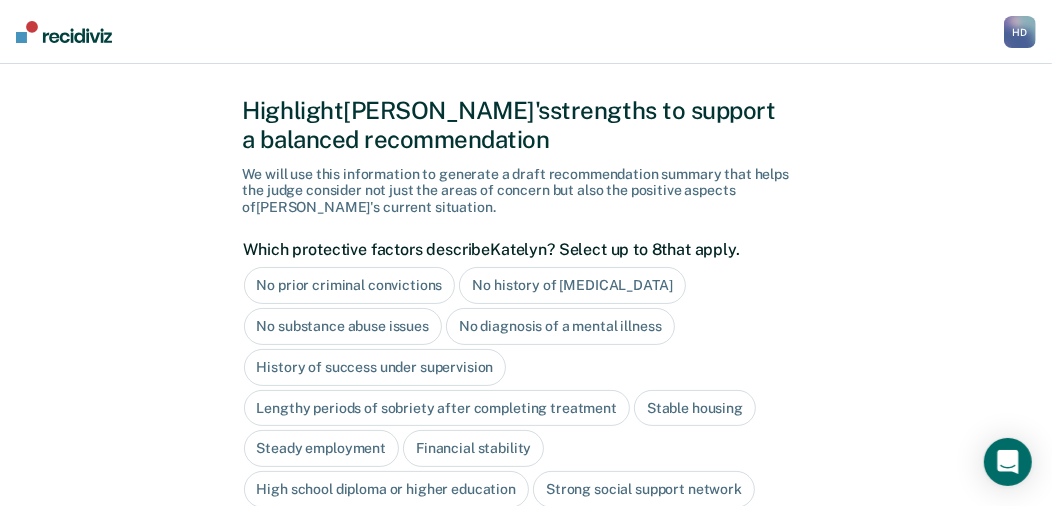 click on "No prior criminal convictions" at bounding box center (350, 285) 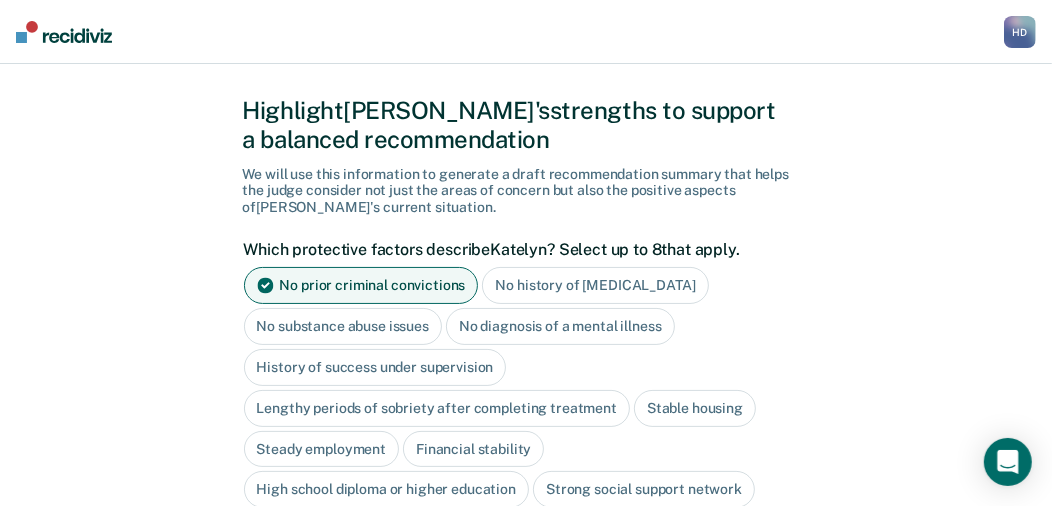 click on "No history of [MEDICAL_DATA]" at bounding box center [595, 285] 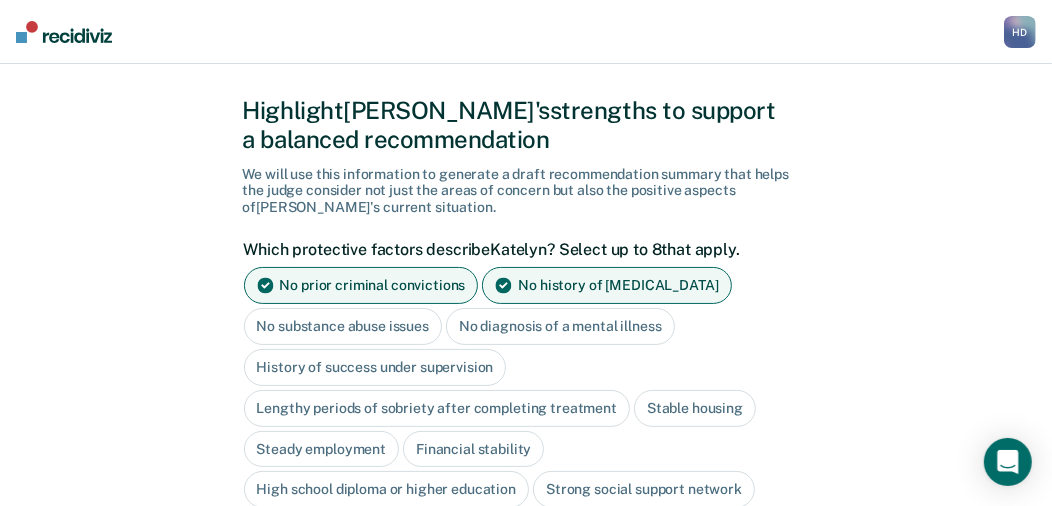 click on "No substance abuse issues" at bounding box center [343, 326] 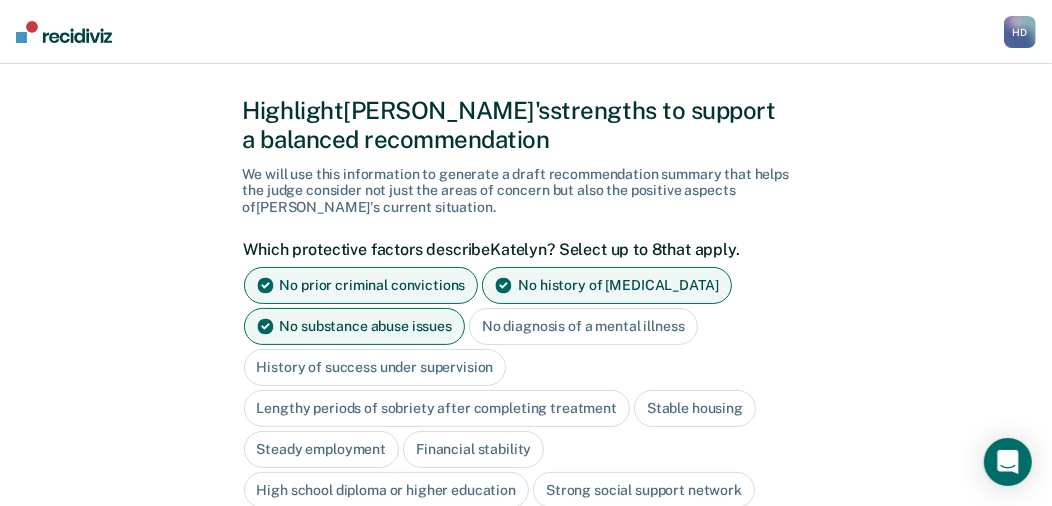 click on "No diagnosis of a mental illness" at bounding box center [583, 326] 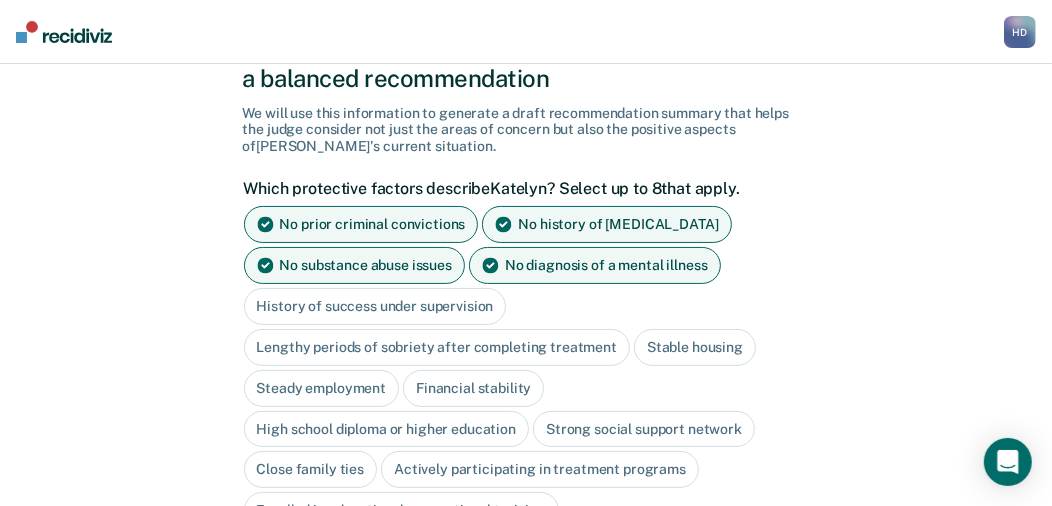 scroll, scrollTop: 140, scrollLeft: 0, axis: vertical 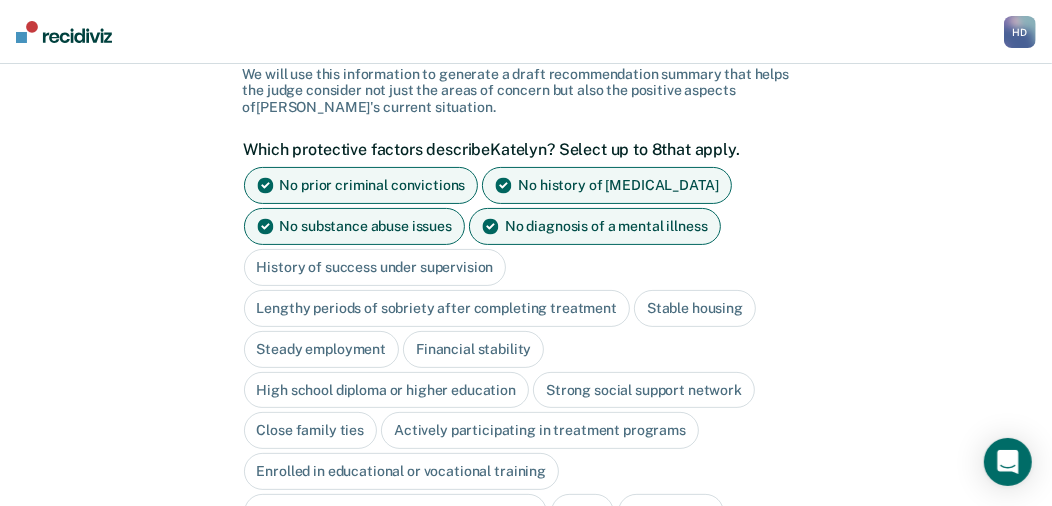 click on "Stable housing" at bounding box center [695, 308] 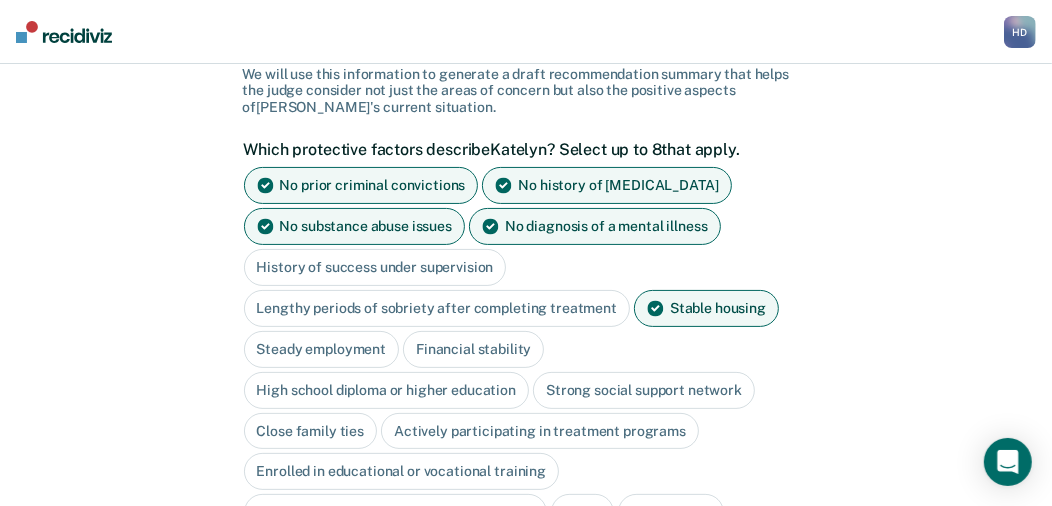 click on "Steady employment" at bounding box center [322, 349] 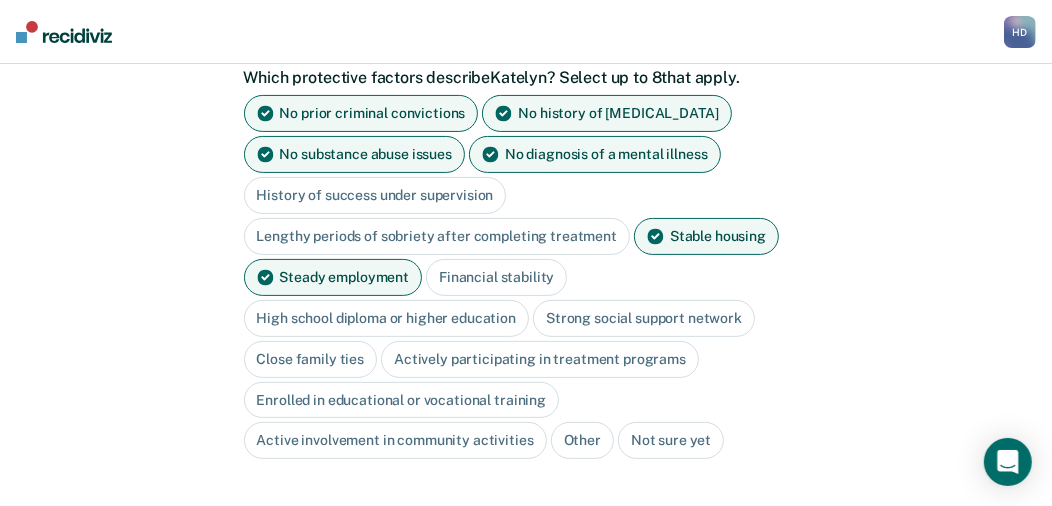 scroll, scrollTop: 239, scrollLeft: 0, axis: vertical 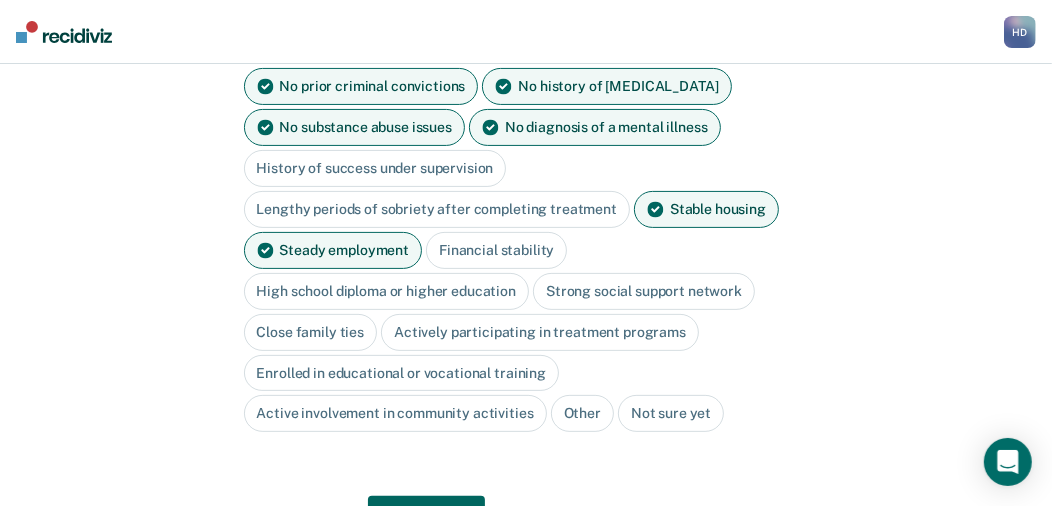 click on "High school diploma or higher education" at bounding box center [387, 291] 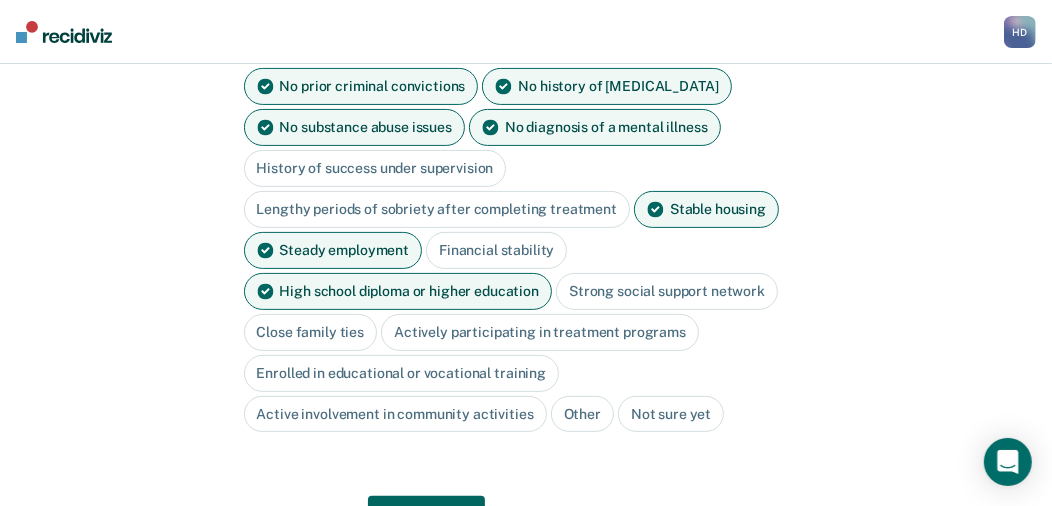 click on "Strong social support network" at bounding box center [667, 291] 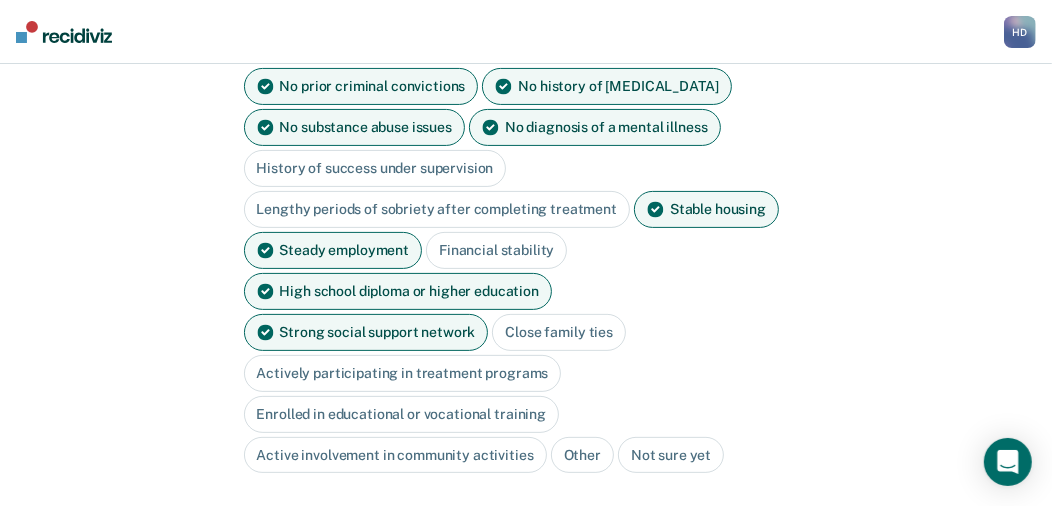 click on "Close family ties" at bounding box center [559, 332] 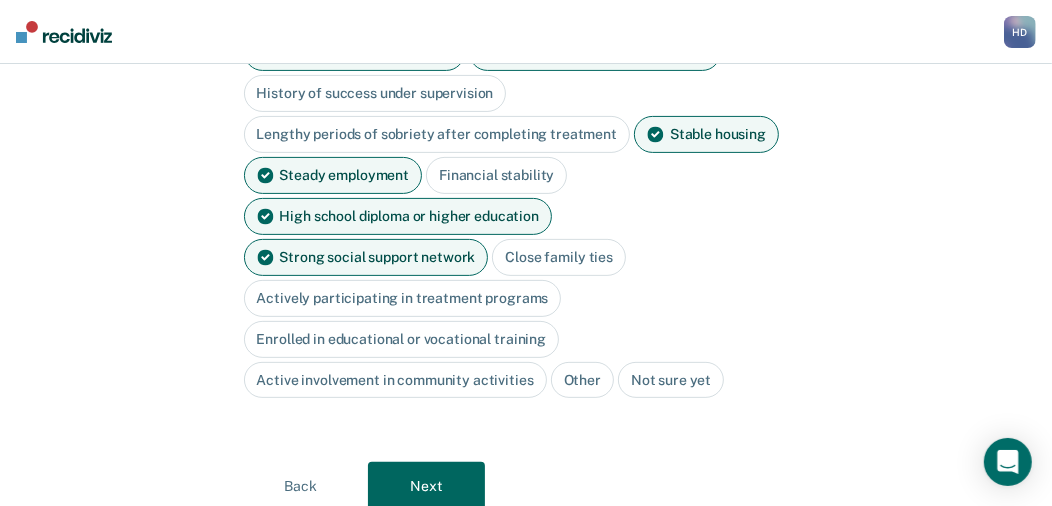 scroll, scrollTop: 340, scrollLeft: 0, axis: vertical 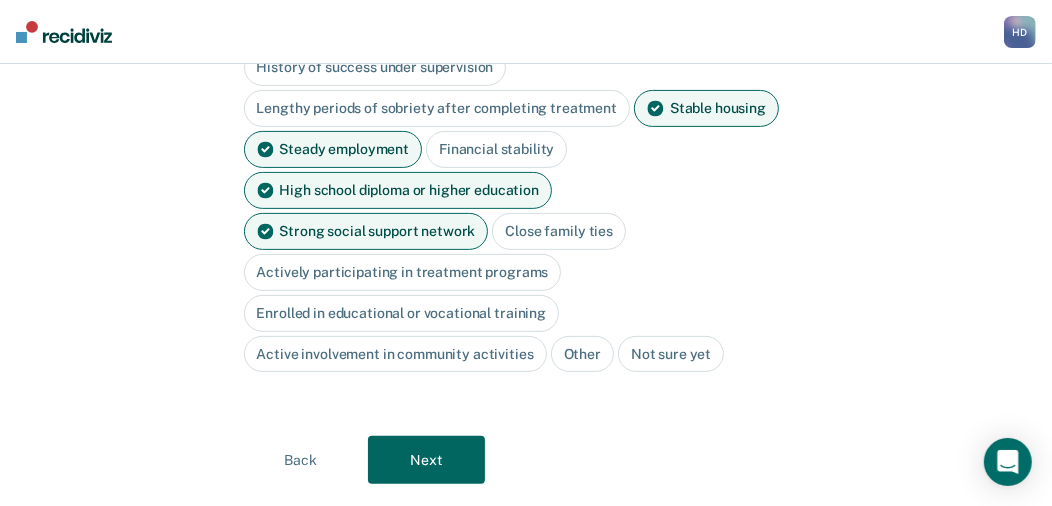 click on "Close family ties" at bounding box center [559, 231] 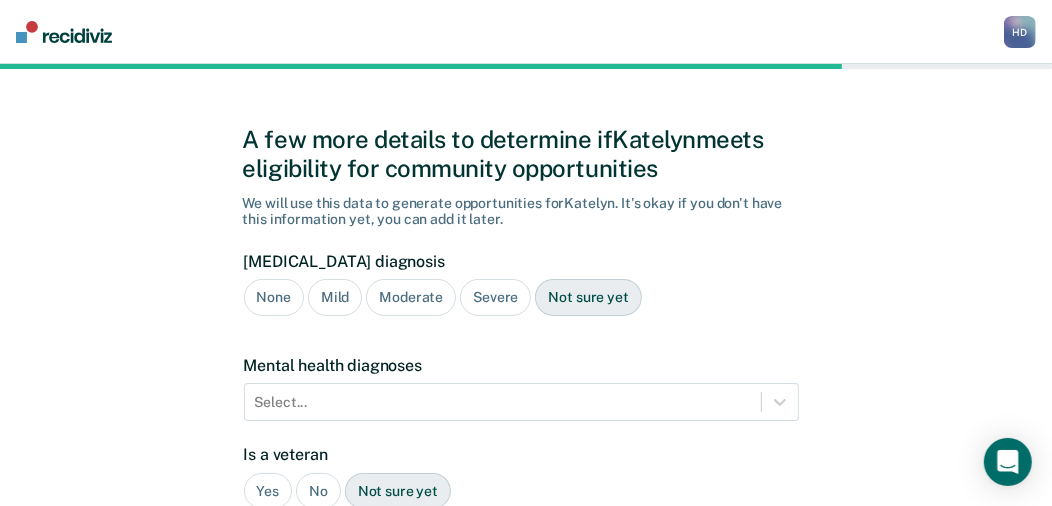 scroll, scrollTop: 7, scrollLeft: 0, axis: vertical 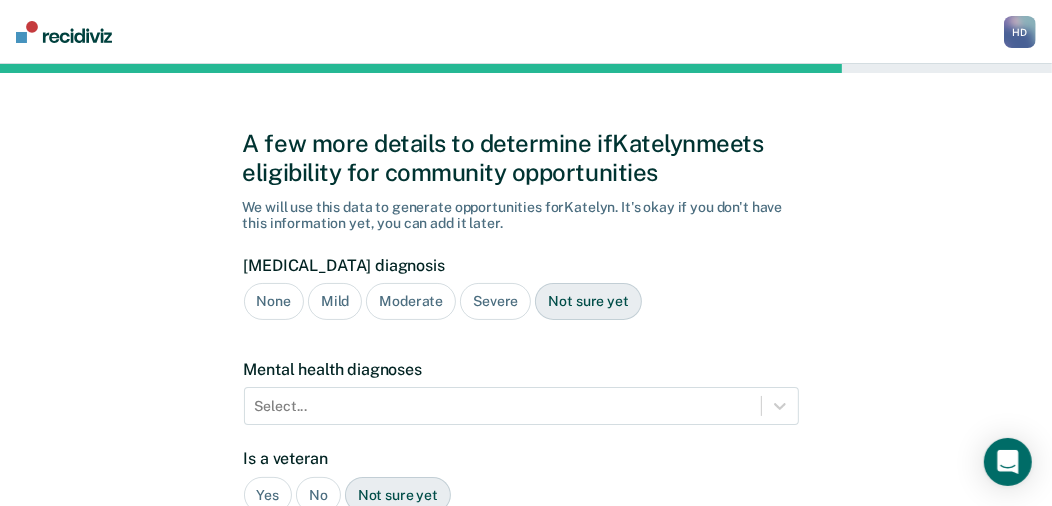 click on "Not sure yet" at bounding box center (588, 301) 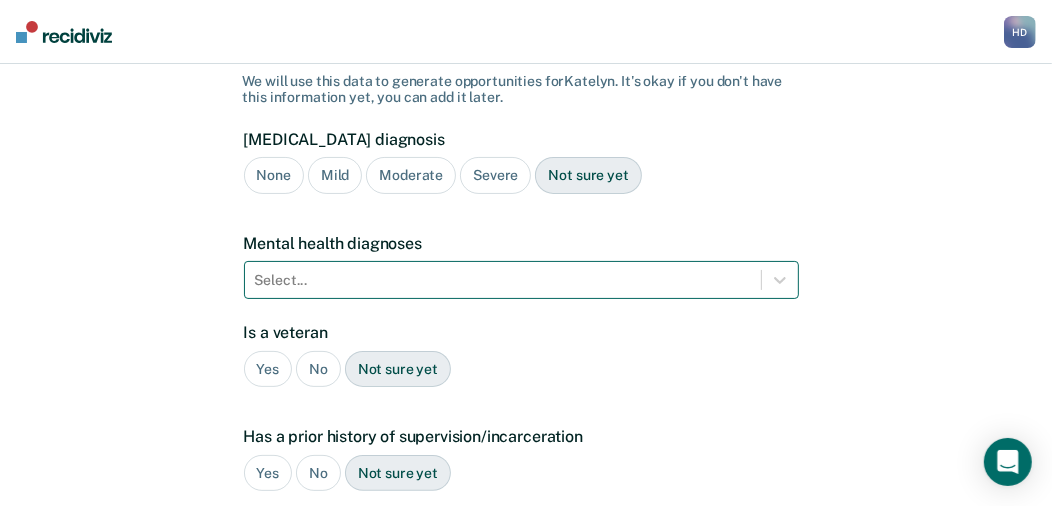 scroll, scrollTop: 107, scrollLeft: 0, axis: vertical 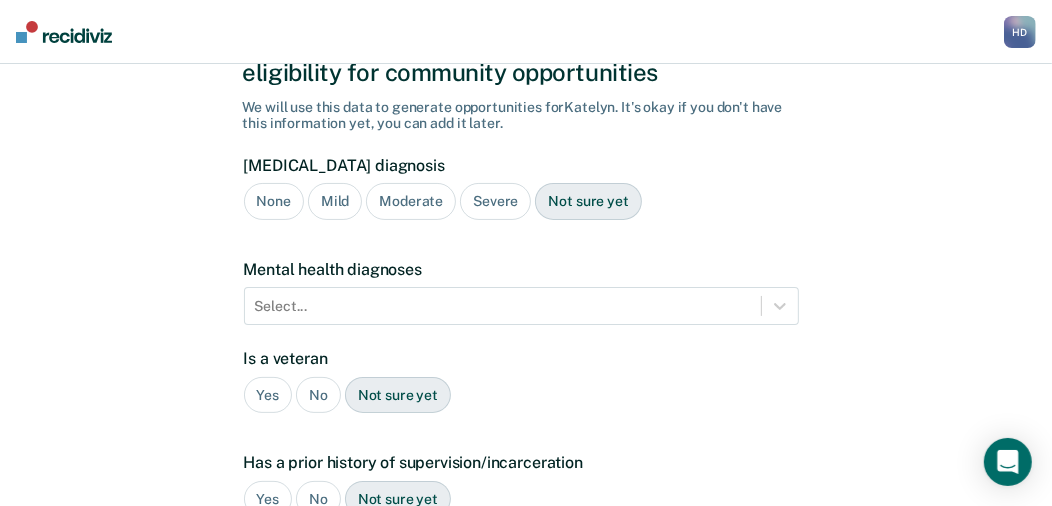 click on "None" at bounding box center [274, 201] 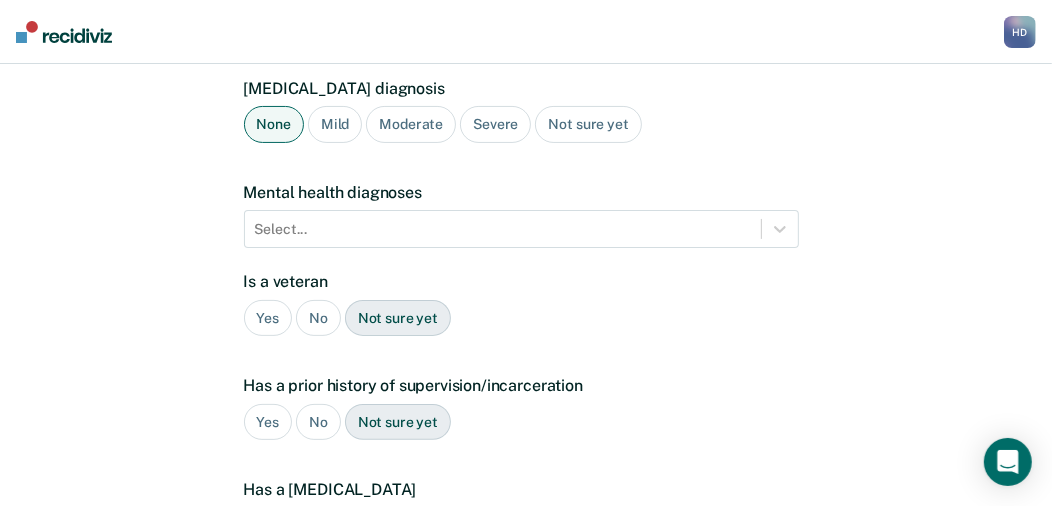 scroll, scrollTop: 207, scrollLeft: 0, axis: vertical 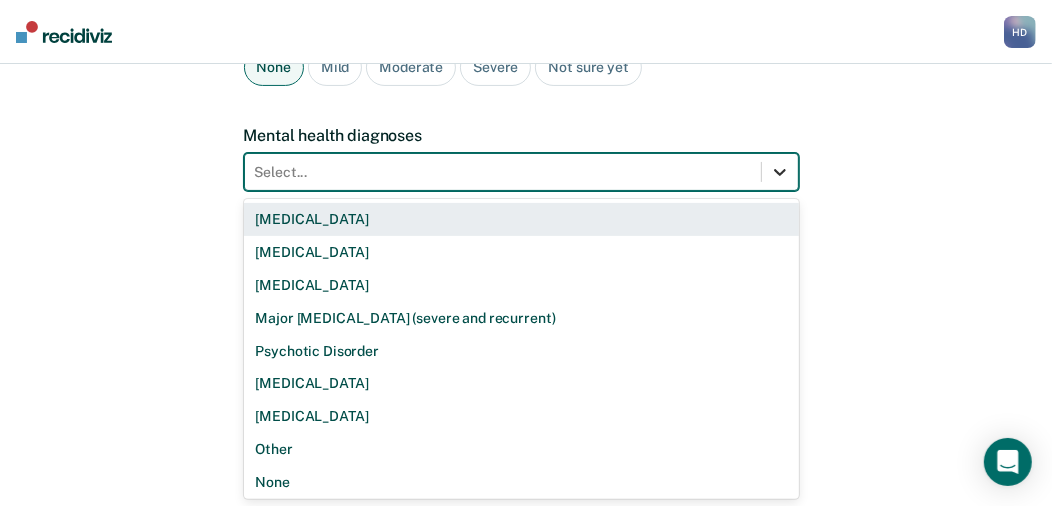 click on "9 results available. Use Up and Down to choose options, press Enter to select the currently focused option, press Escape to exit the menu, press Tab to select the option and exit the menu. Select... [MEDICAL_DATA] [MEDICAL_DATA] [MEDICAL_DATA] Major [MEDICAL_DATA] (severe and recurrent) Psychotic Disorder [MEDICAL_DATA] [MEDICAL_DATA] Other None" at bounding box center (521, 172) 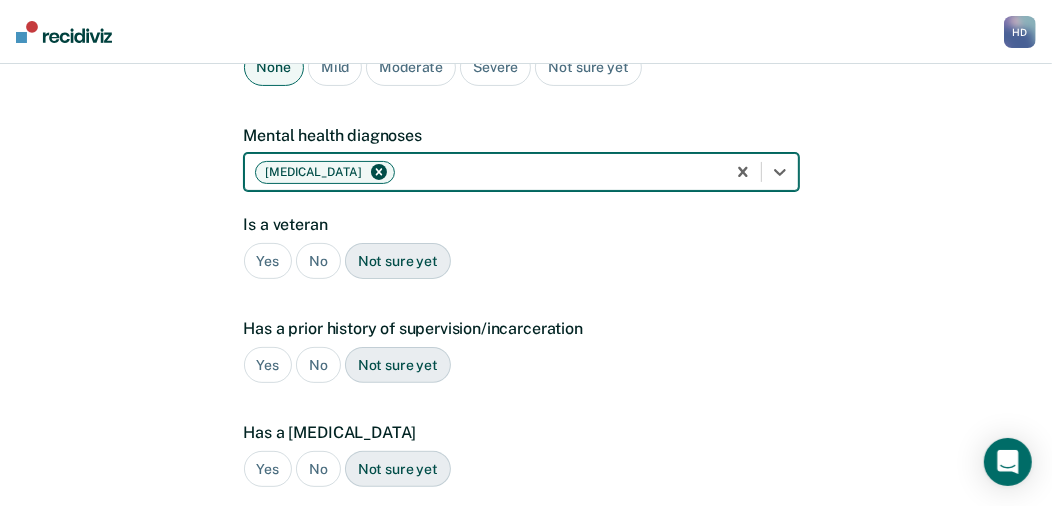 click on "A few more details to determine if  [PERSON_NAME]  meets eligibility for community opportunities We will use this data to generate opportunities for  [PERSON_NAME] . It's okay if you don't have this information yet, you can add it later.   [MEDICAL_DATA] diagnosis  None Mild Moderate Severe Not sure yet Mental health diagnoses  option [MEDICAL_DATA], selected. [MEDICAL_DATA] Is a veteran  Yes No Not sure yet Has a prior history of supervision/incarceration   Yes No Not sure yet Has a [MEDICAL_DATA]  Yes No Not sure yet Has an open child protective services case   Yes No Not sure yet Plea  Guilty Not Guilty [PERSON_NAME] Plea Not sure yet Back Next" at bounding box center (526, 351) 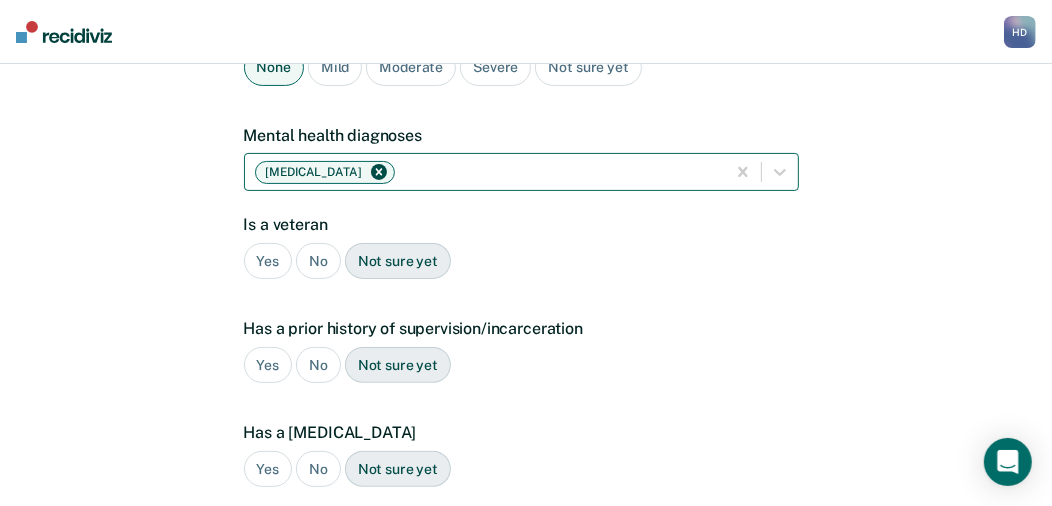 click at bounding box center (379, 172) 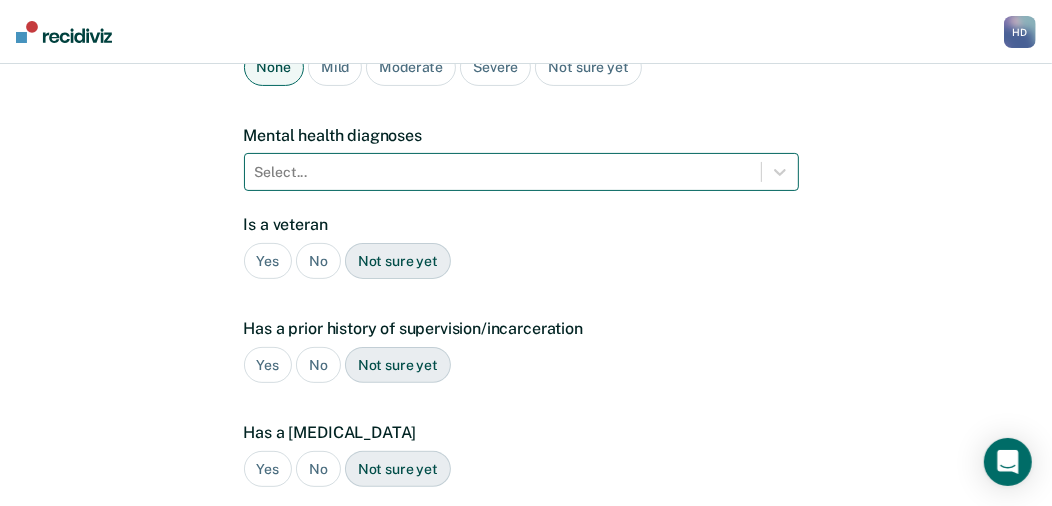 click on "No" at bounding box center [318, 261] 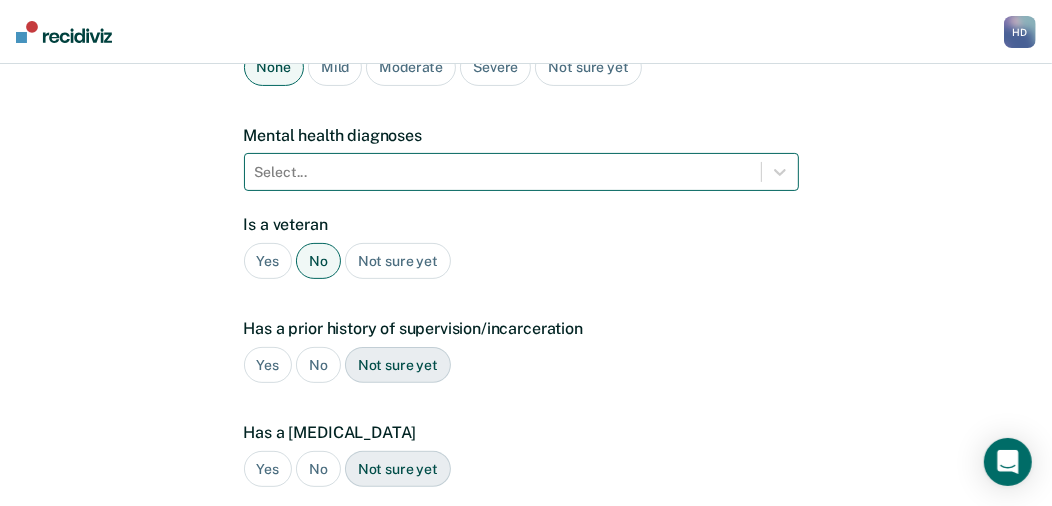 click on "No" at bounding box center [318, 365] 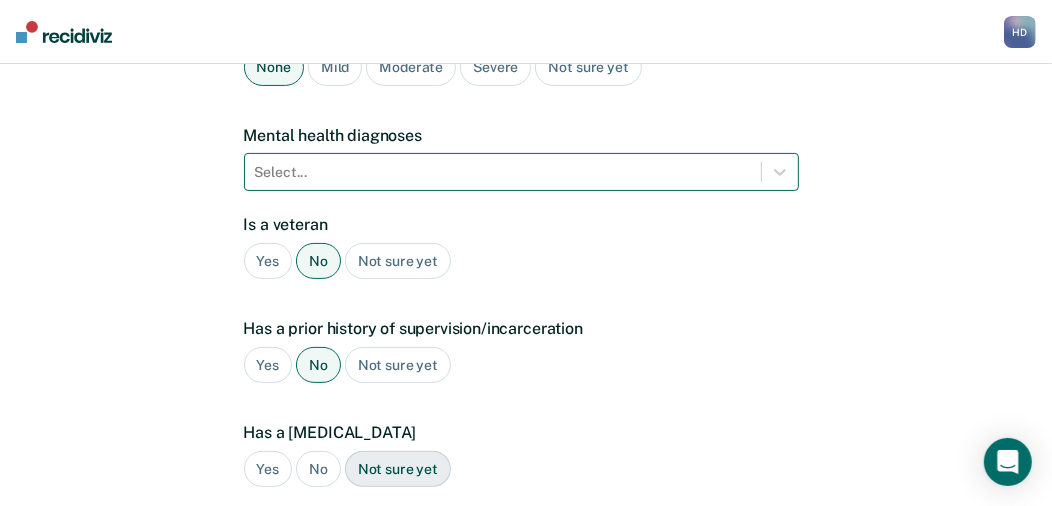 click on "No" at bounding box center [318, 469] 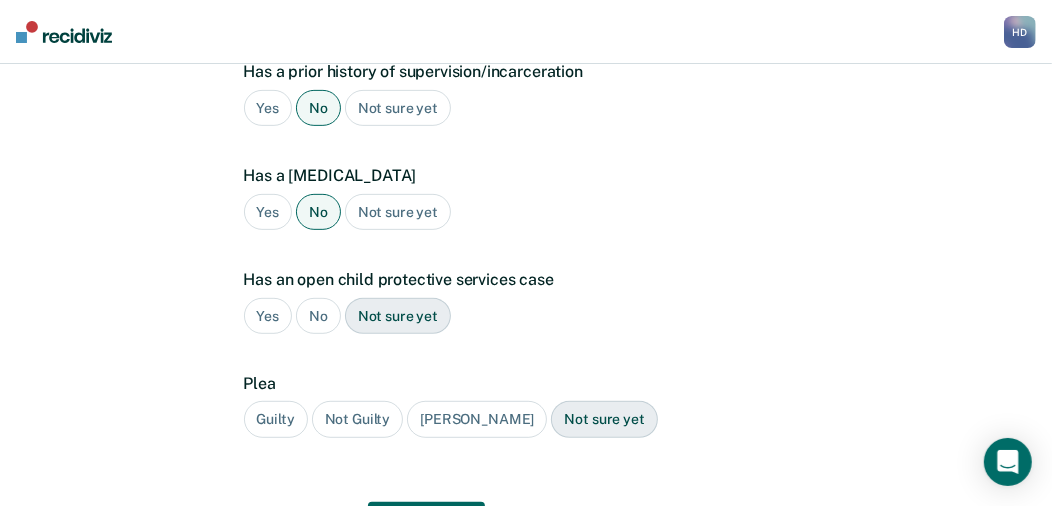 scroll, scrollTop: 541, scrollLeft: 0, axis: vertical 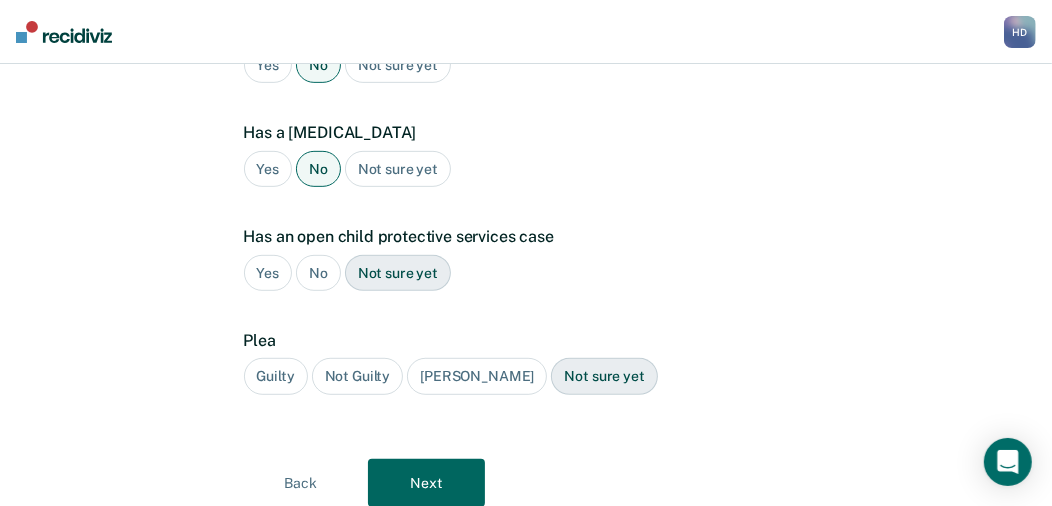 click on "No" at bounding box center (318, 273) 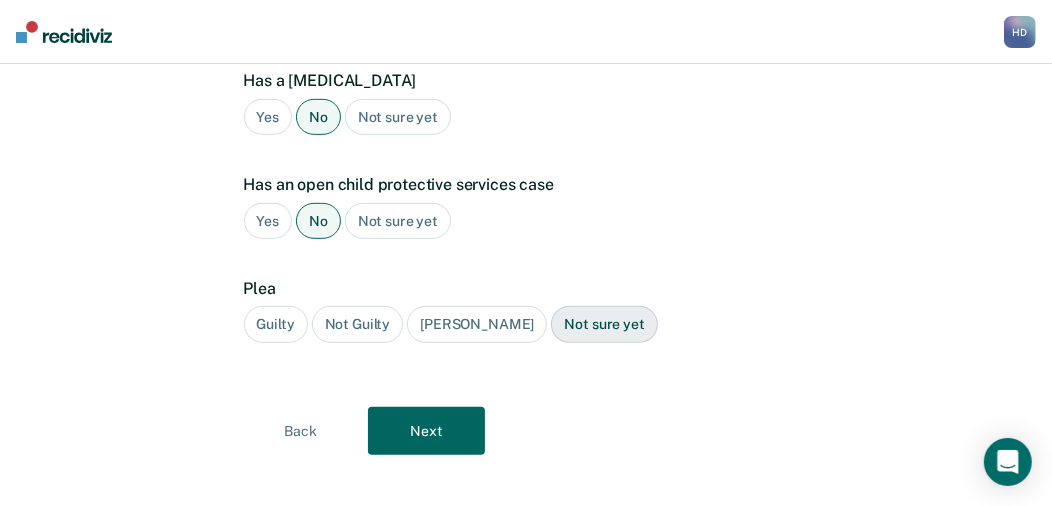 scroll, scrollTop: 608, scrollLeft: 0, axis: vertical 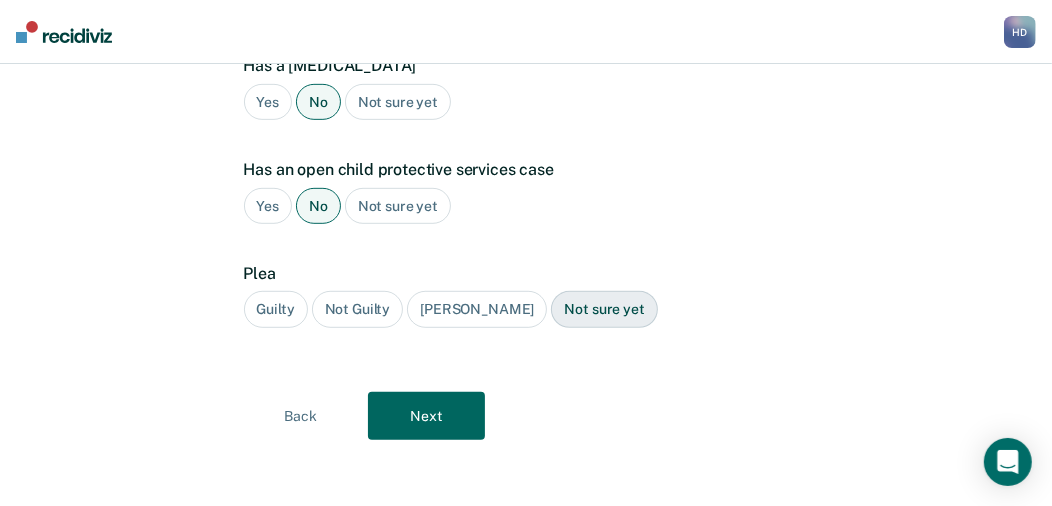 click on "Guilty" at bounding box center (276, 309) 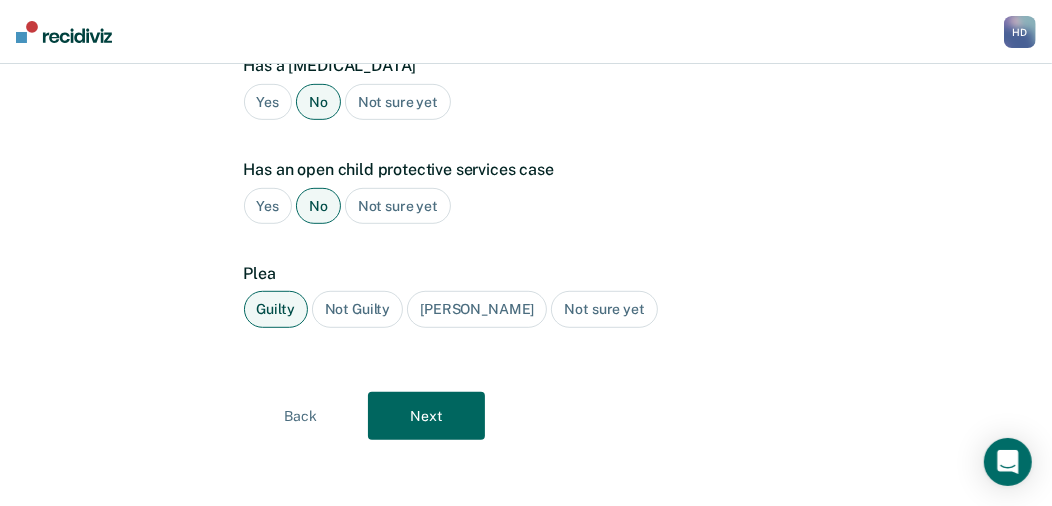click on "Next" at bounding box center [426, 416] 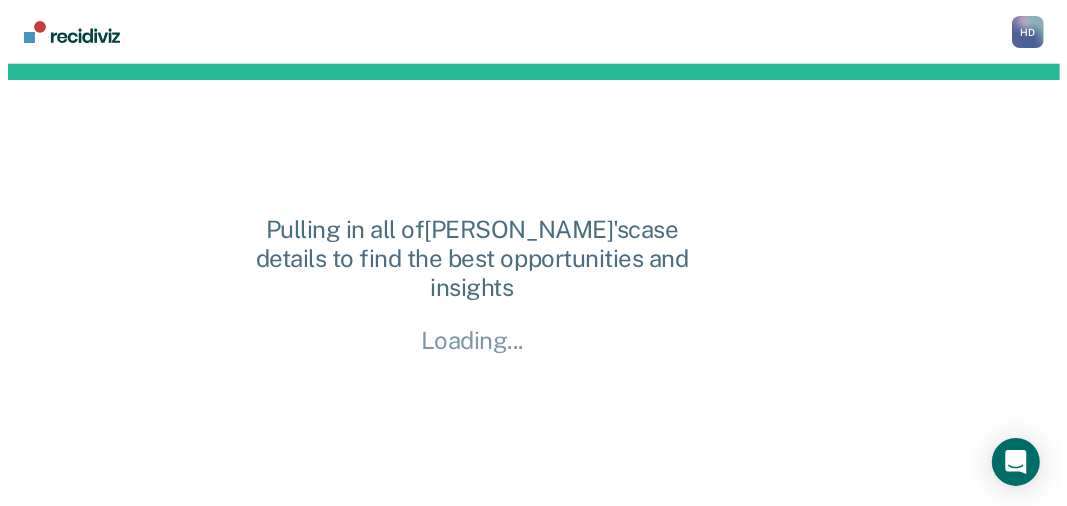 scroll, scrollTop: 0, scrollLeft: 0, axis: both 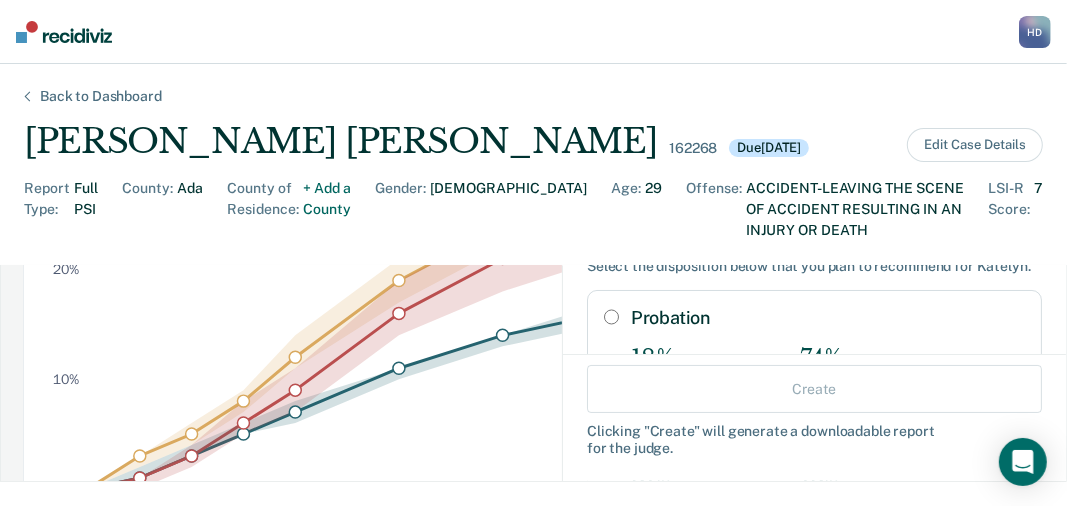 click on "Probation" at bounding box center (611, 317) 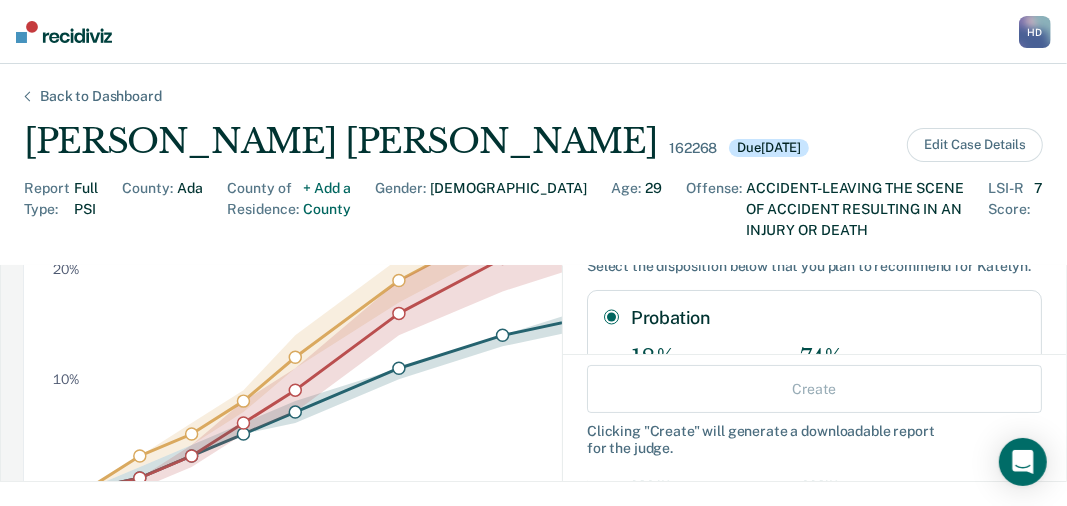 radio on "true" 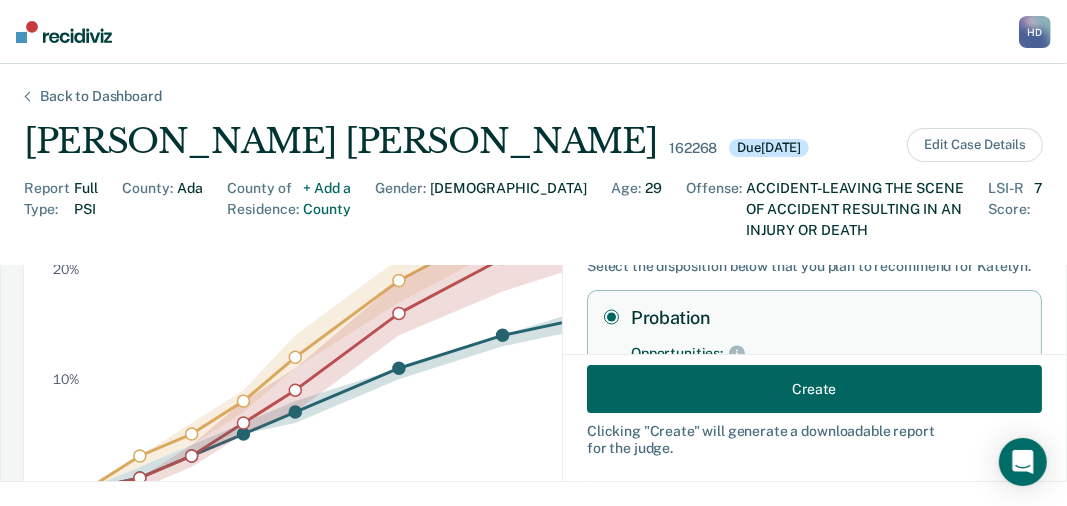 click on "Create" at bounding box center (814, 389) 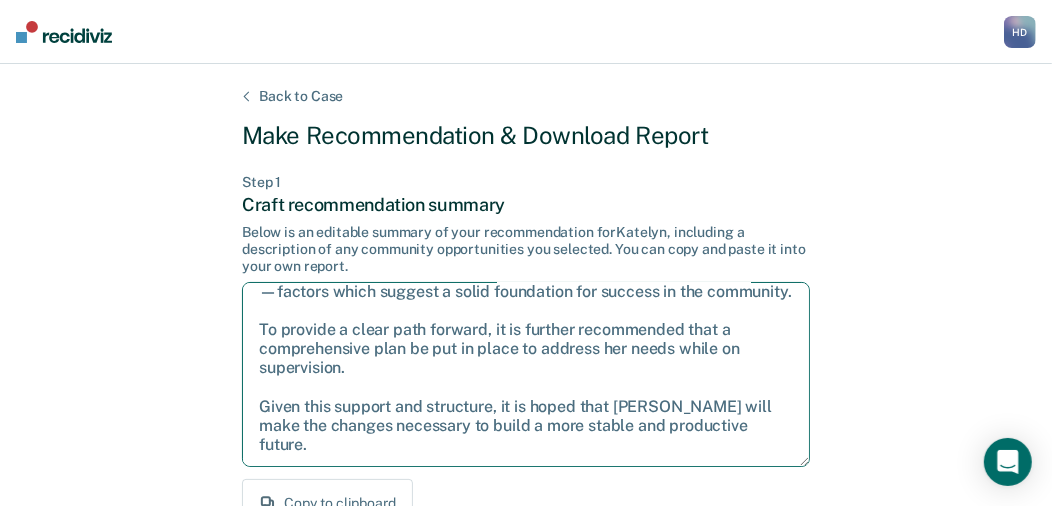 scroll, scrollTop: 147, scrollLeft: 0, axis: vertical 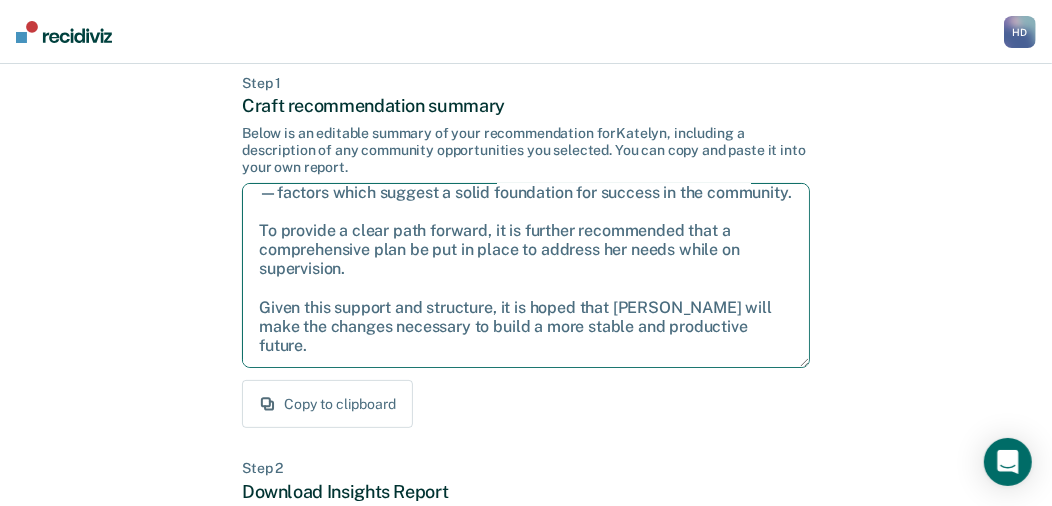 drag, startPoint x: 260, startPoint y: 302, endPoint x: 338, endPoint y: 351, distance: 92.11406 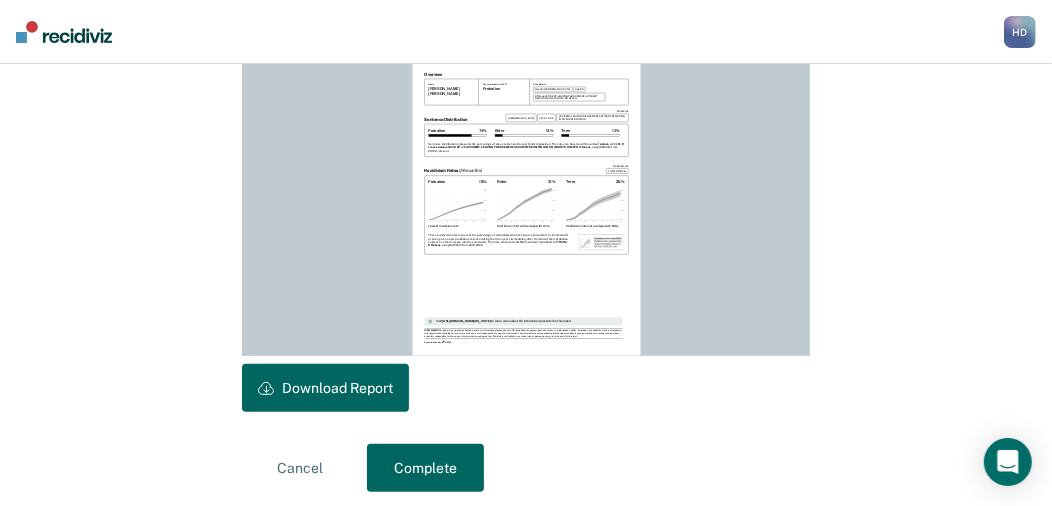 scroll, scrollTop: 633, scrollLeft: 0, axis: vertical 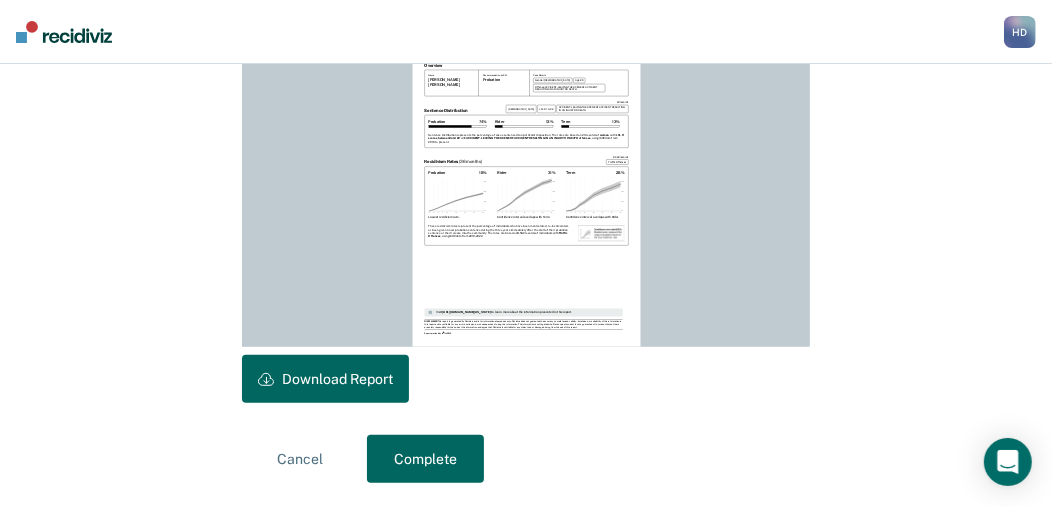 click on "Download Report" at bounding box center (325, 379) 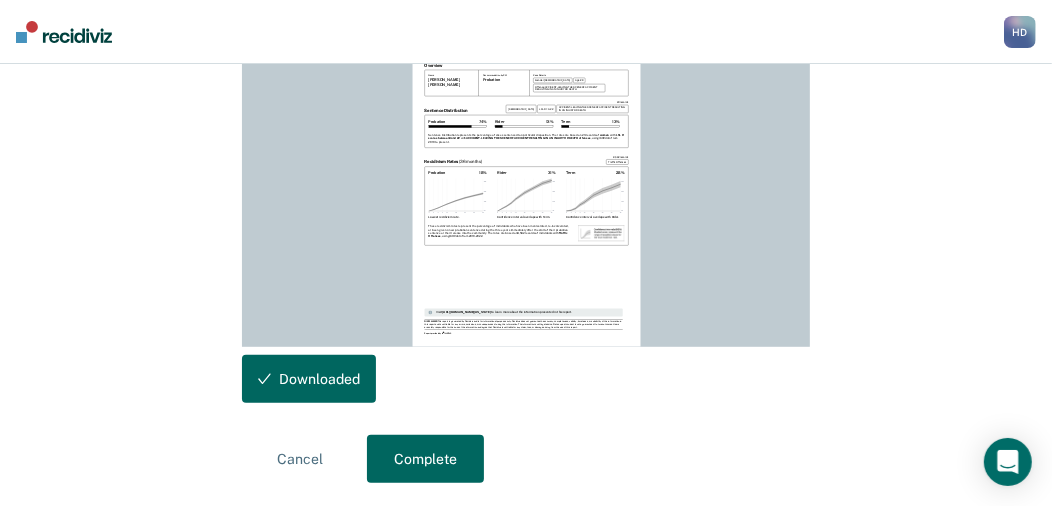 scroll, scrollTop: 0, scrollLeft: 0, axis: both 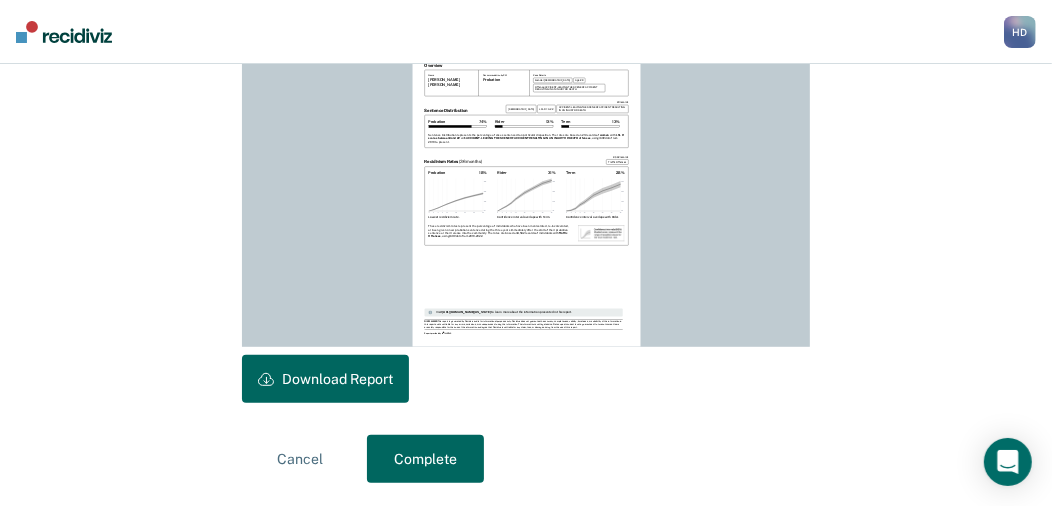 click on "Complete" at bounding box center (425, 459) 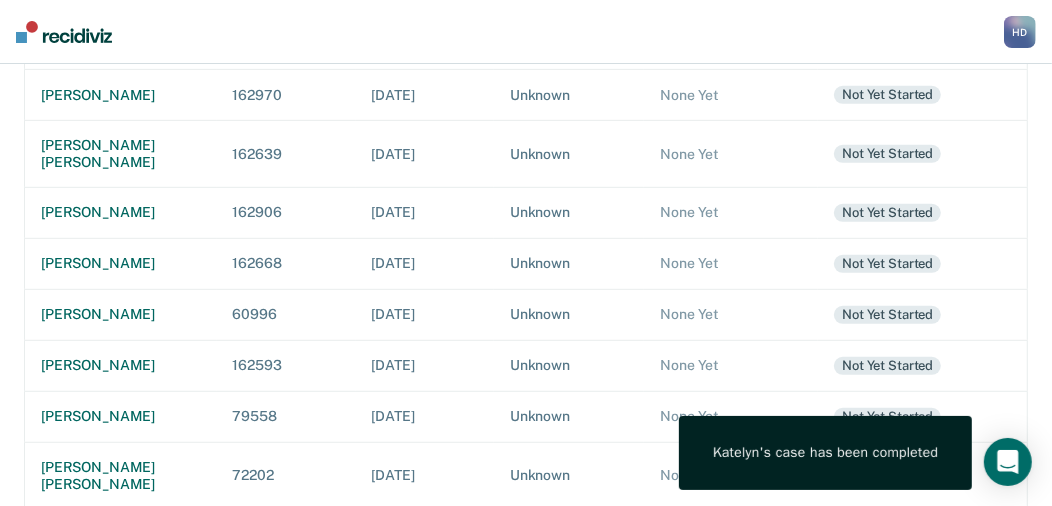 scroll, scrollTop: 0, scrollLeft: 0, axis: both 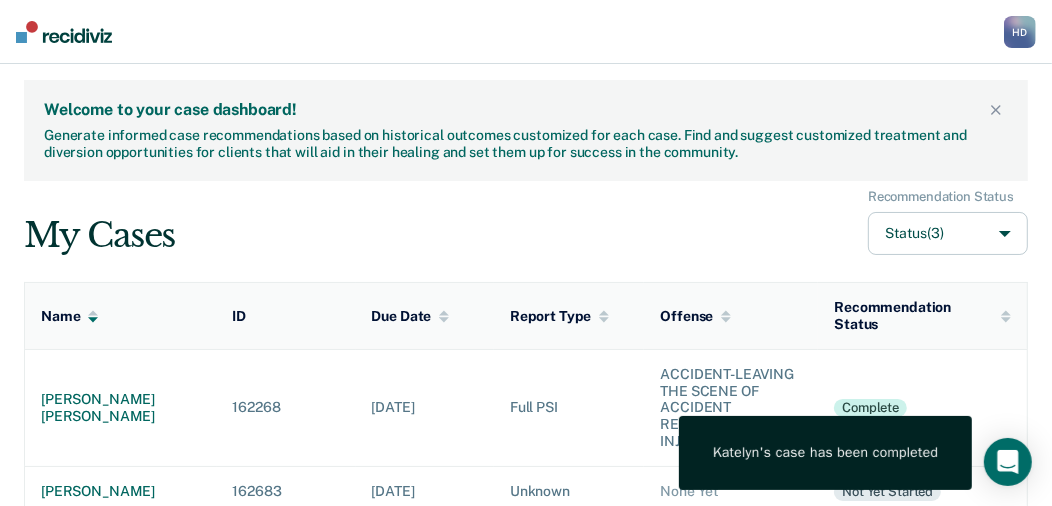 click on "[DATE]" at bounding box center [425, 407] 